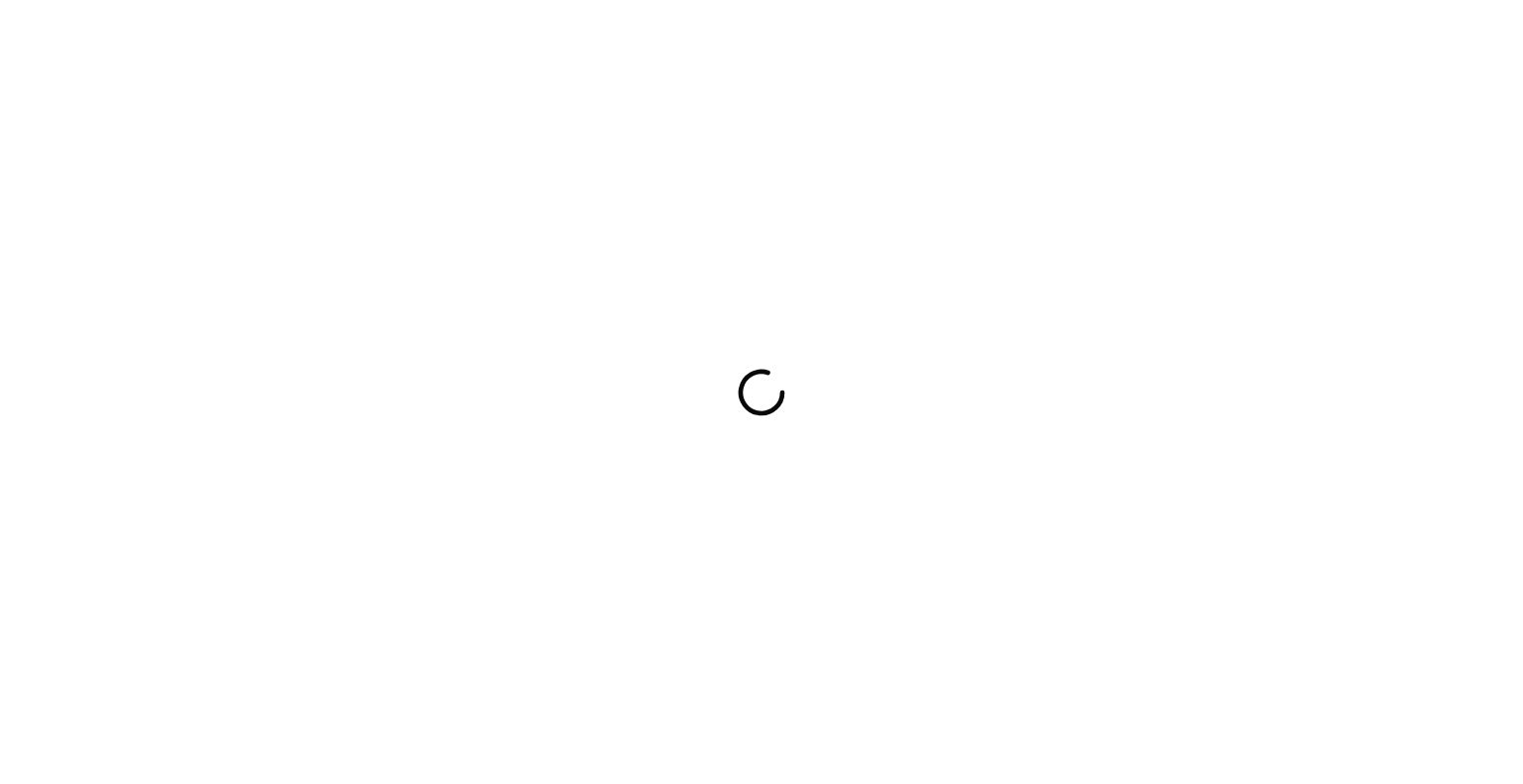 scroll, scrollTop: 0, scrollLeft: 0, axis: both 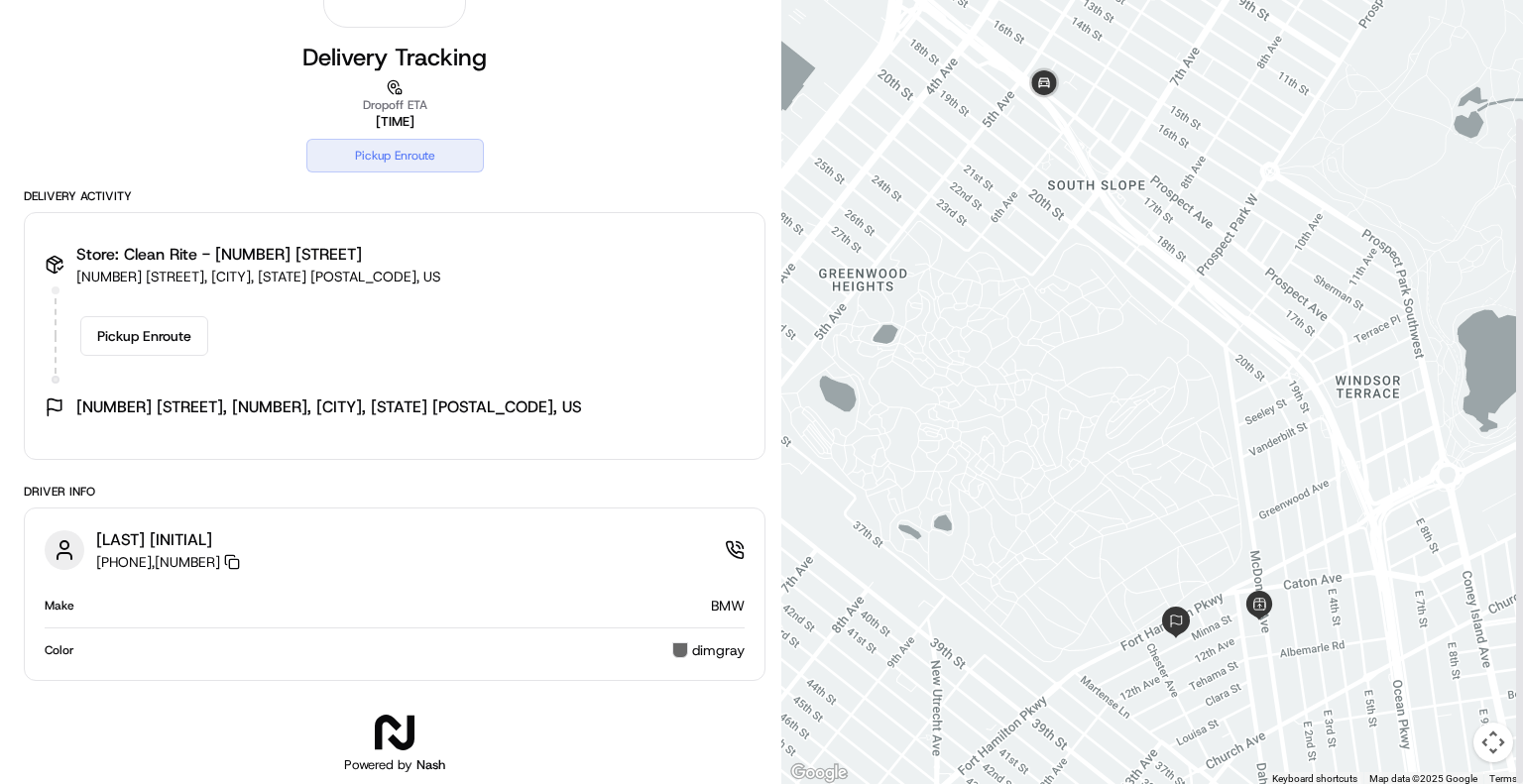 click on "Store: Clean Rite - 314 McDonald Ave 314 McDonald Ave, Brooklyn, New York 11218, US Pickup Enroute 94 Minna Street, 2, Brooklyn, NY 11218, US" at bounding box center [395, 336] 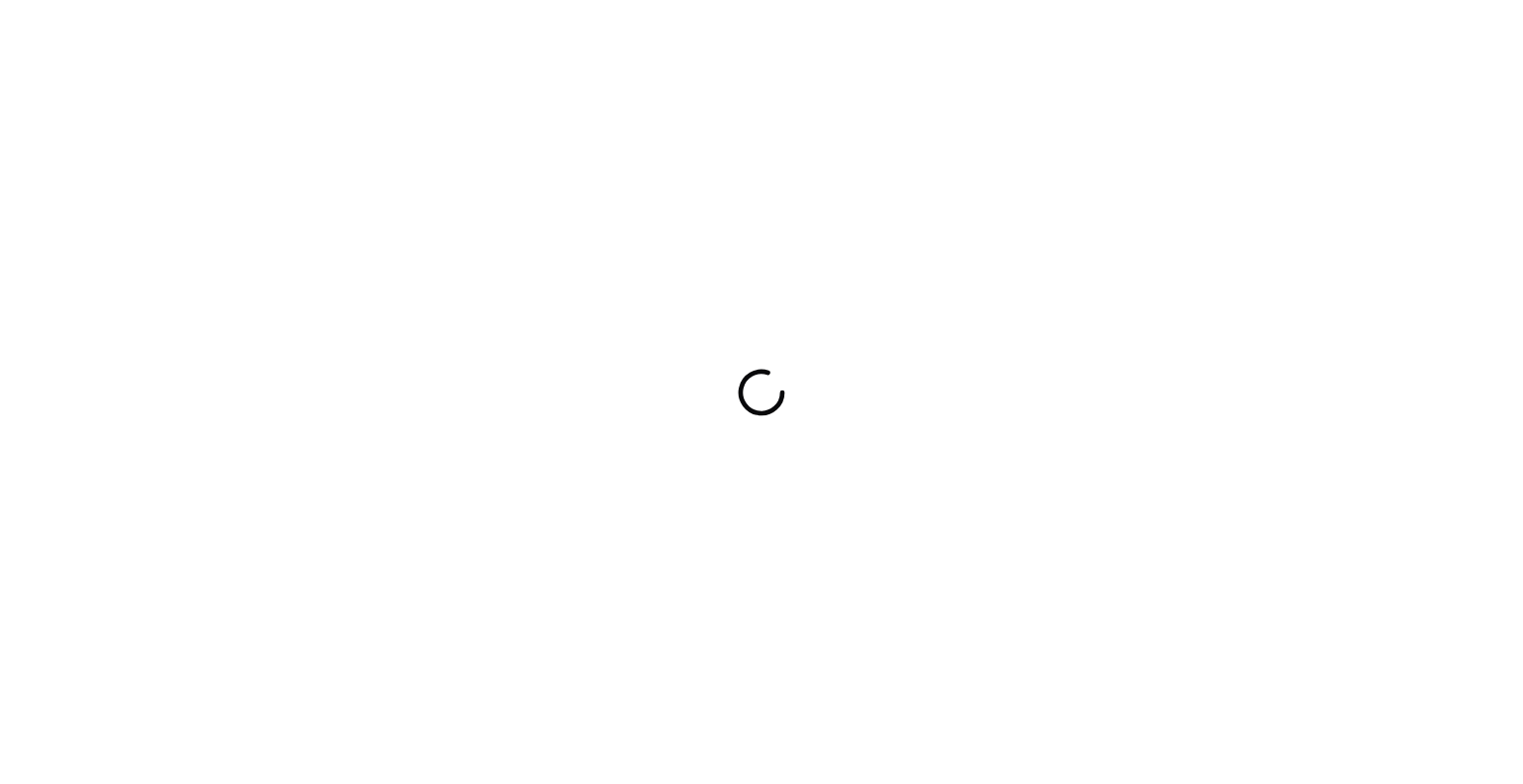 scroll, scrollTop: 0, scrollLeft: 0, axis: both 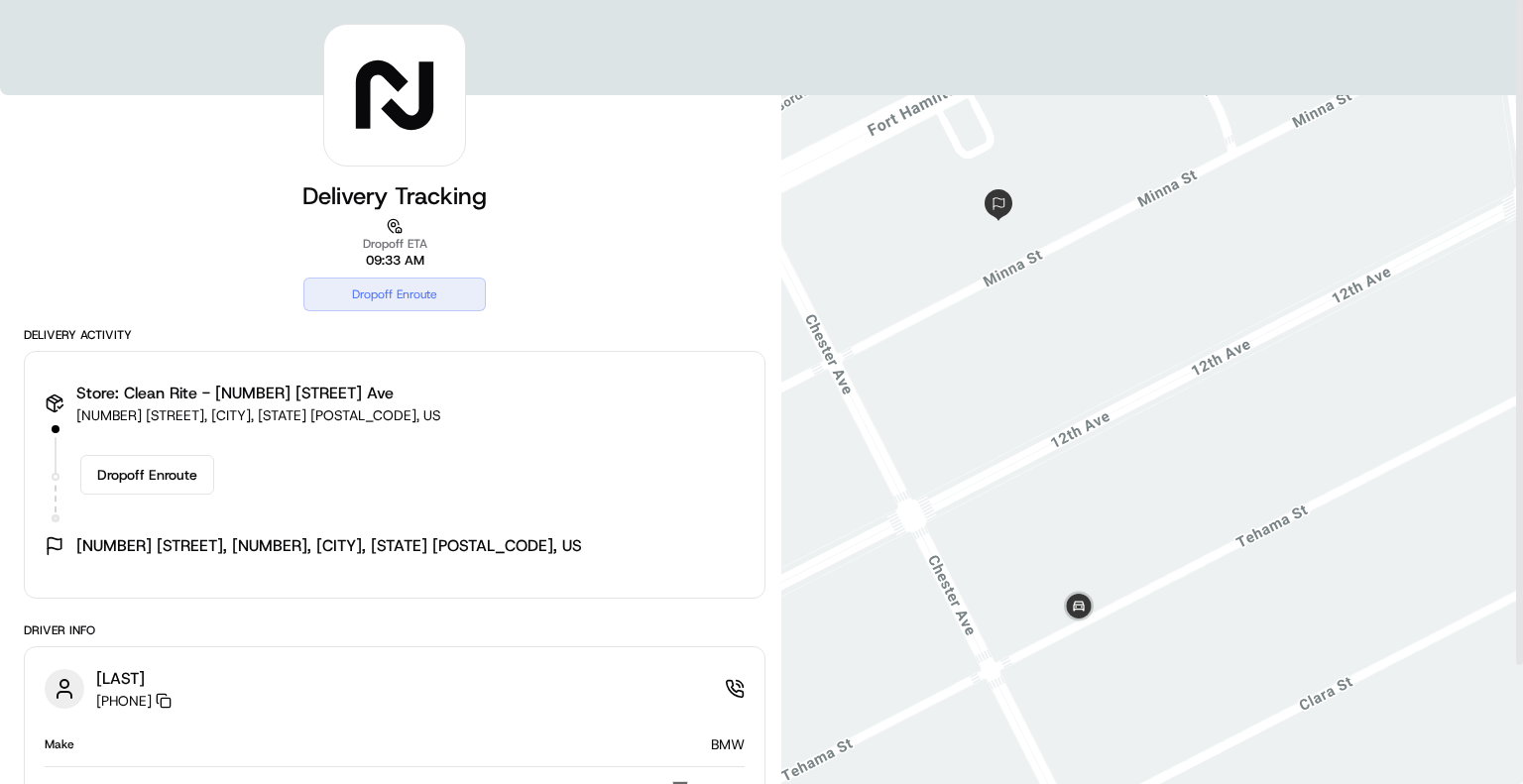 drag, startPoint x: 1028, startPoint y: 584, endPoint x: 1206, endPoint y: 420, distance: 242.03306 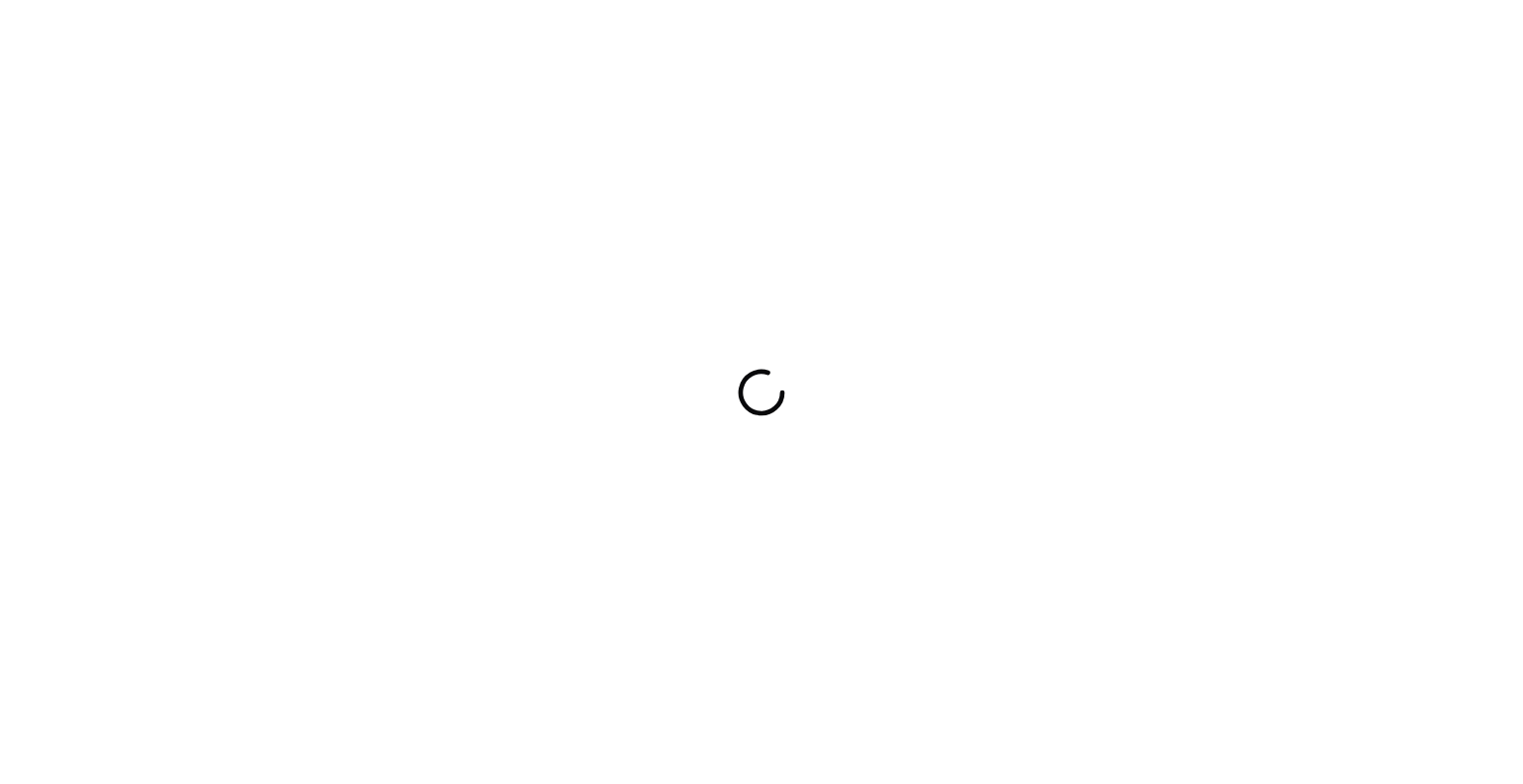scroll, scrollTop: 0, scrollLeft: 0, axis: both 